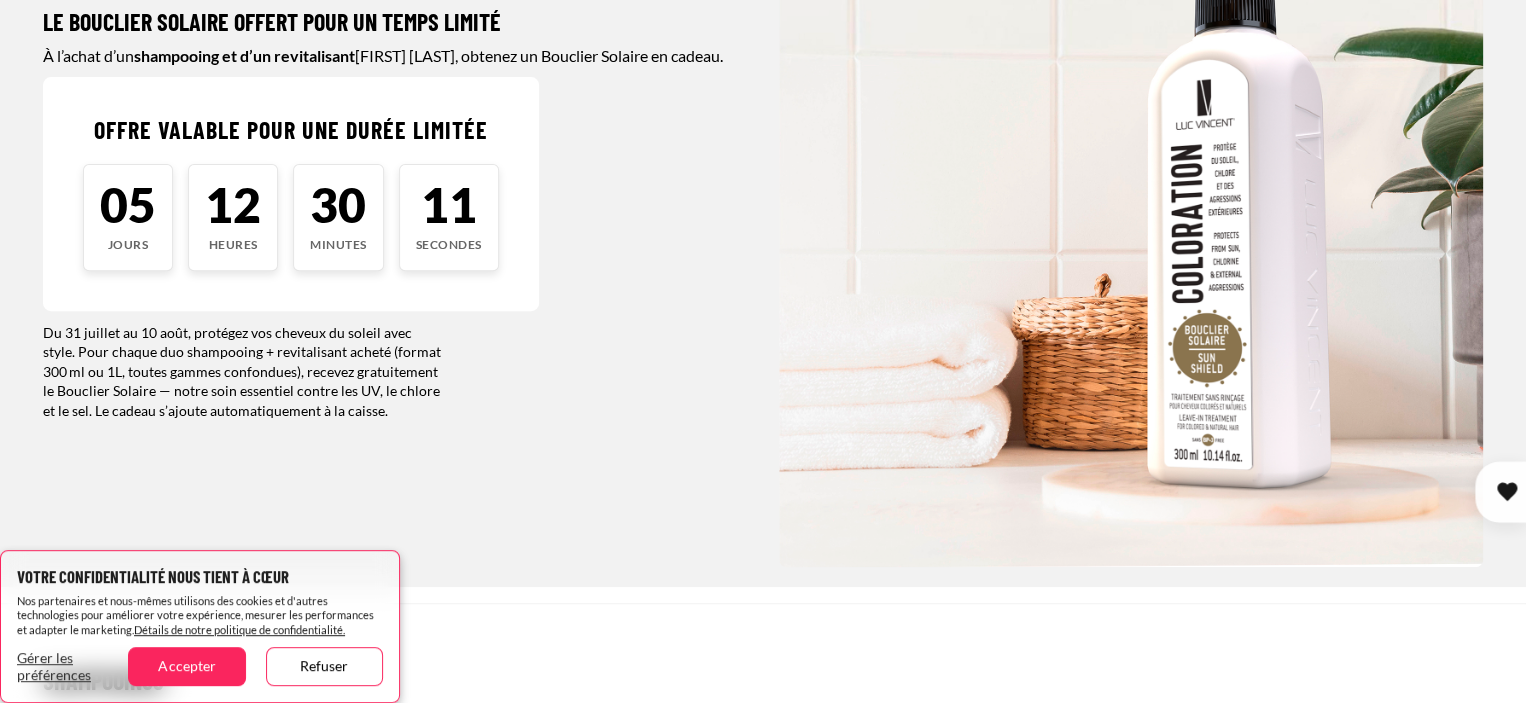 scroll, scrollTop: 400, scrollLeft: 0, axis: vertical 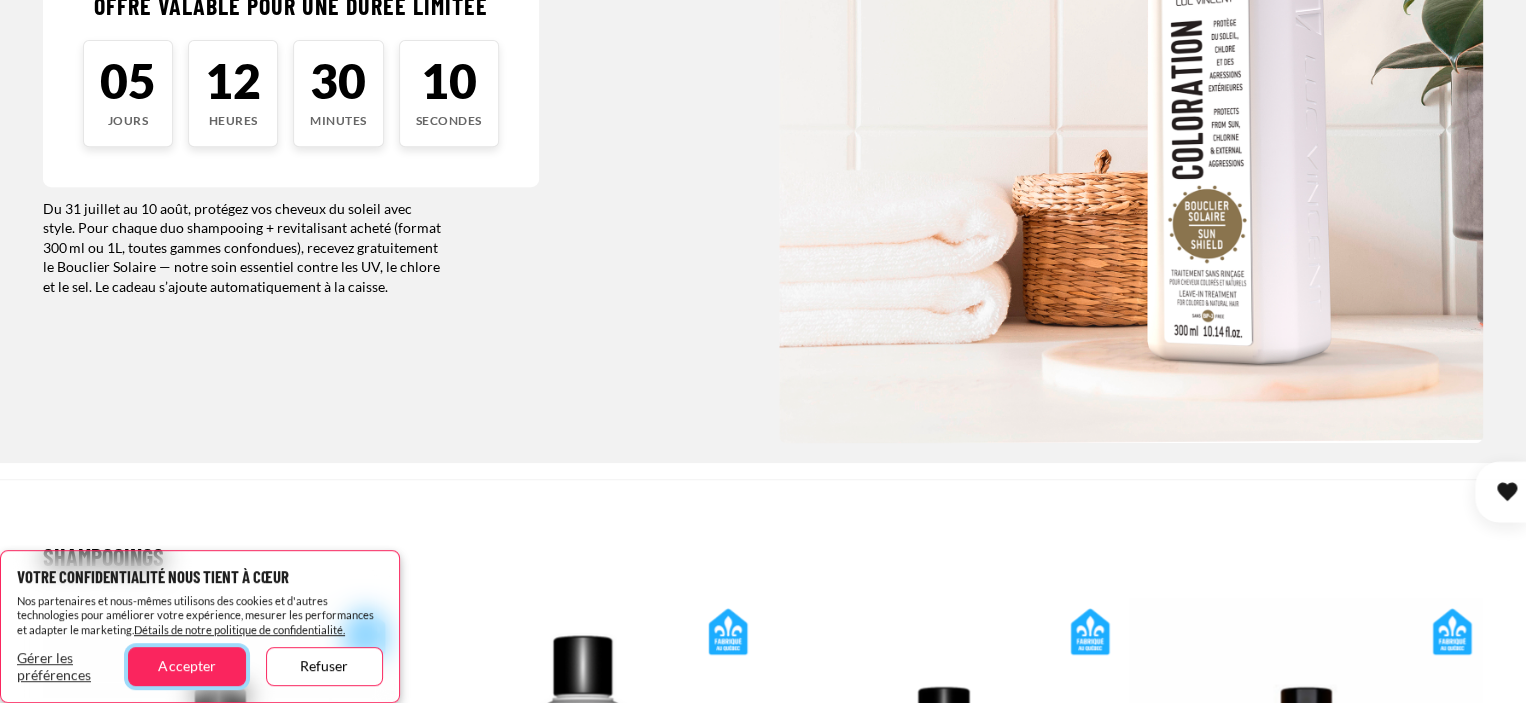 click on "Accepter" at bounding box center [186, 666] 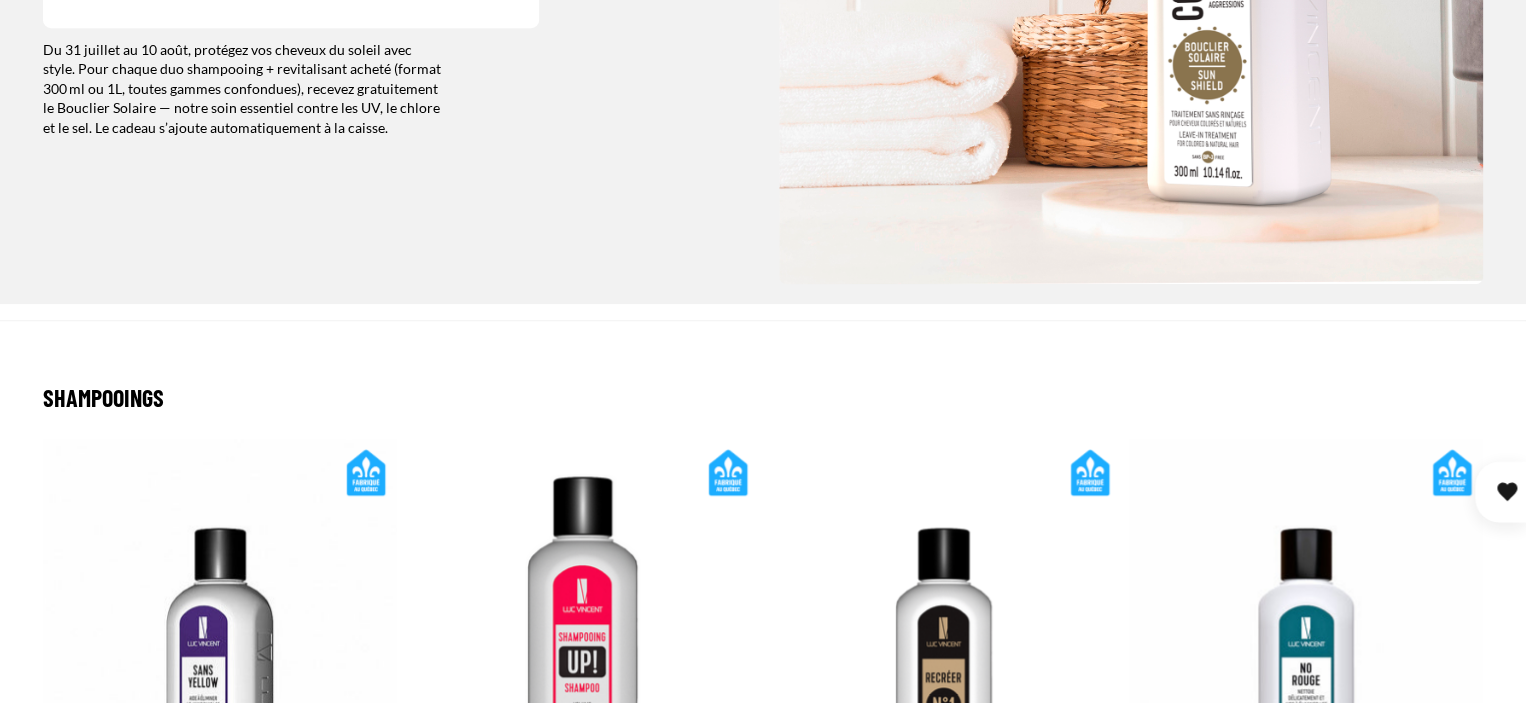 scroll, scrollTop: 1000, scrollLeft: 0, axis: vertical 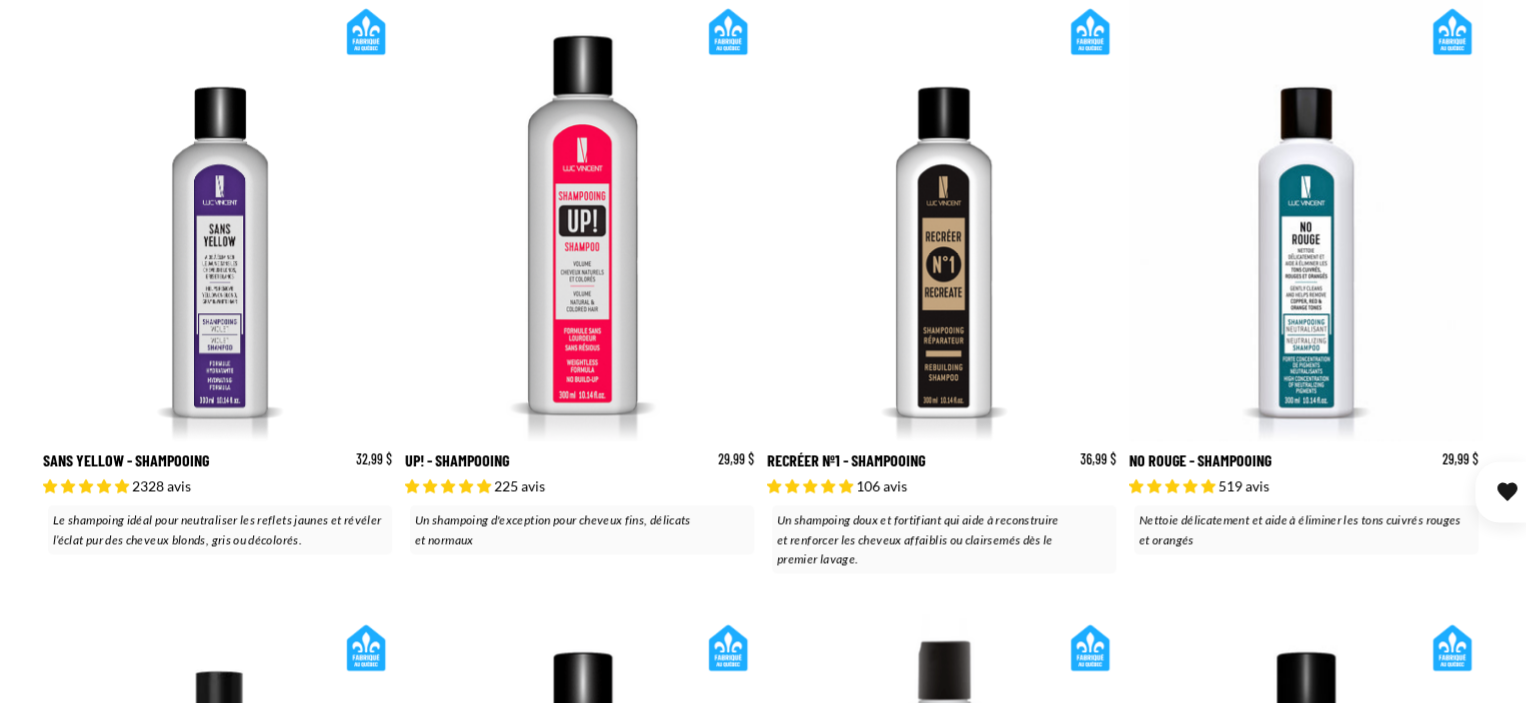 click 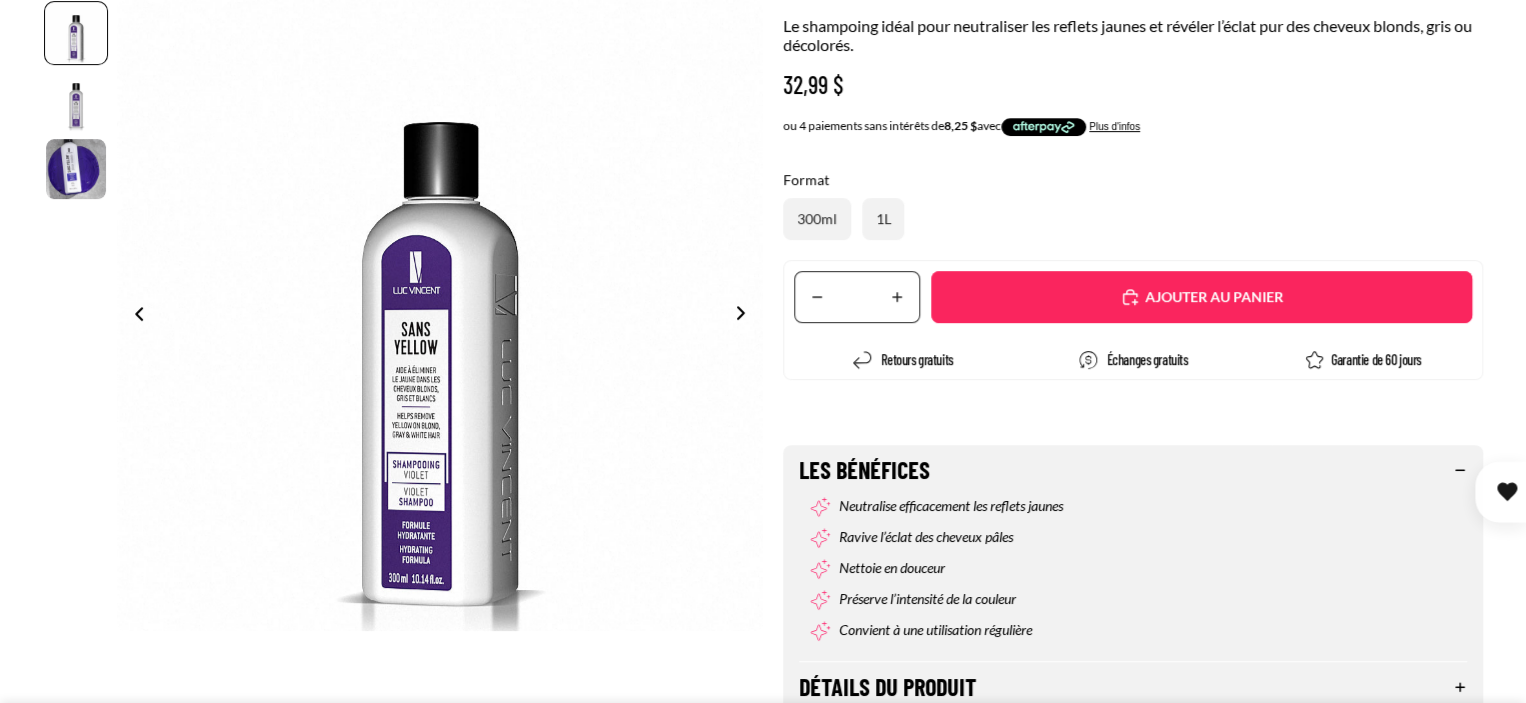 scroll, scrollTop: 400, scrollLeft: 0, axis: vertical 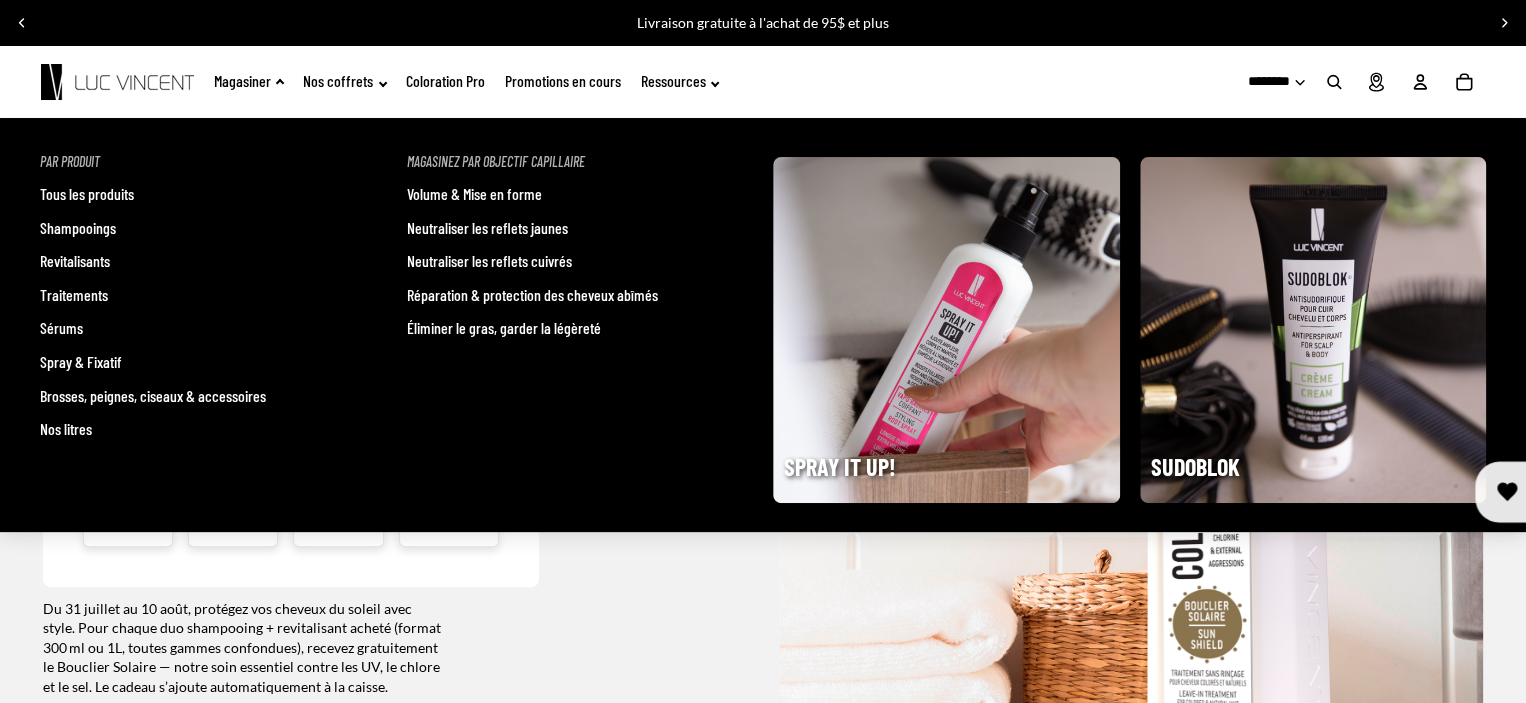 click on "Traitements" at bounding box center (74, 295) 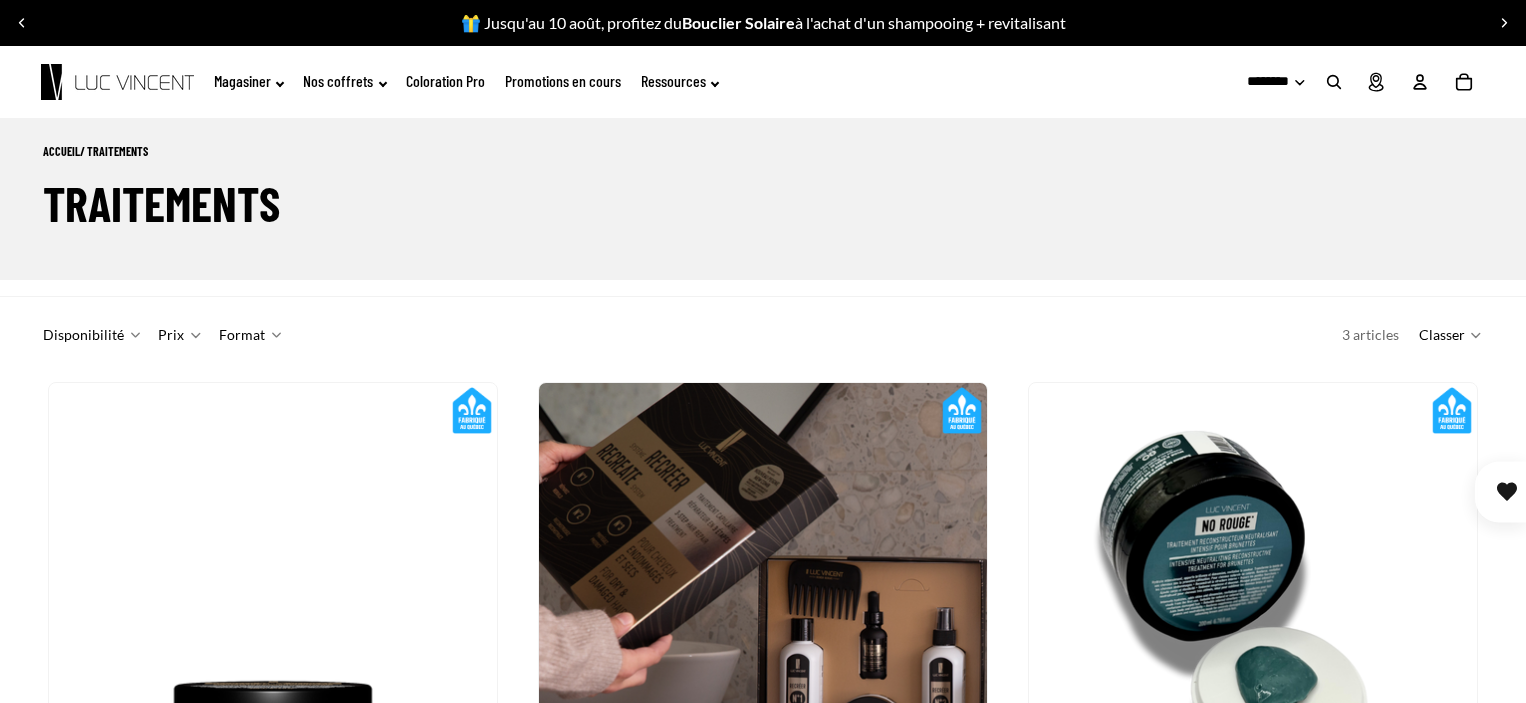 scroll, scrollTop: 345, scrollLeft: 0, axis: vertical 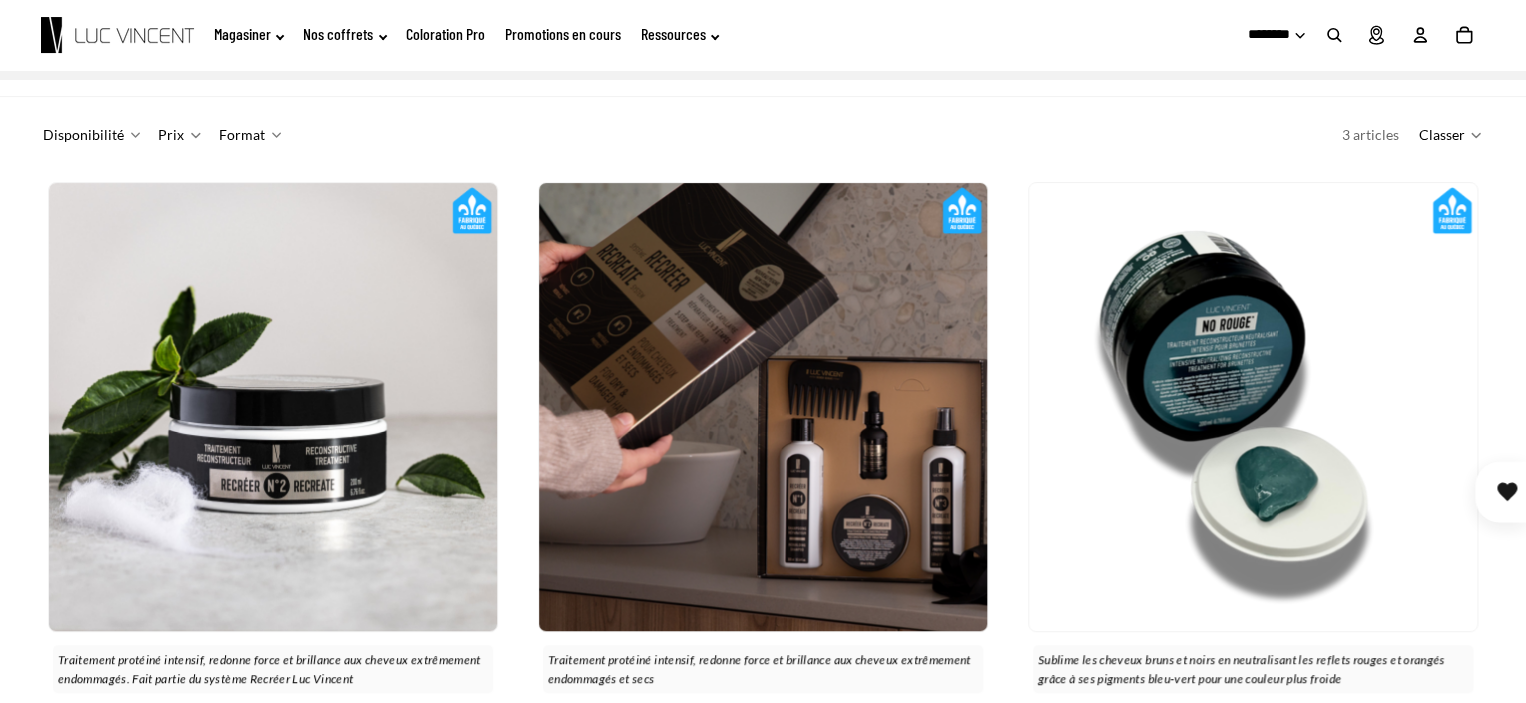 click at bounding box center (1334, 35) 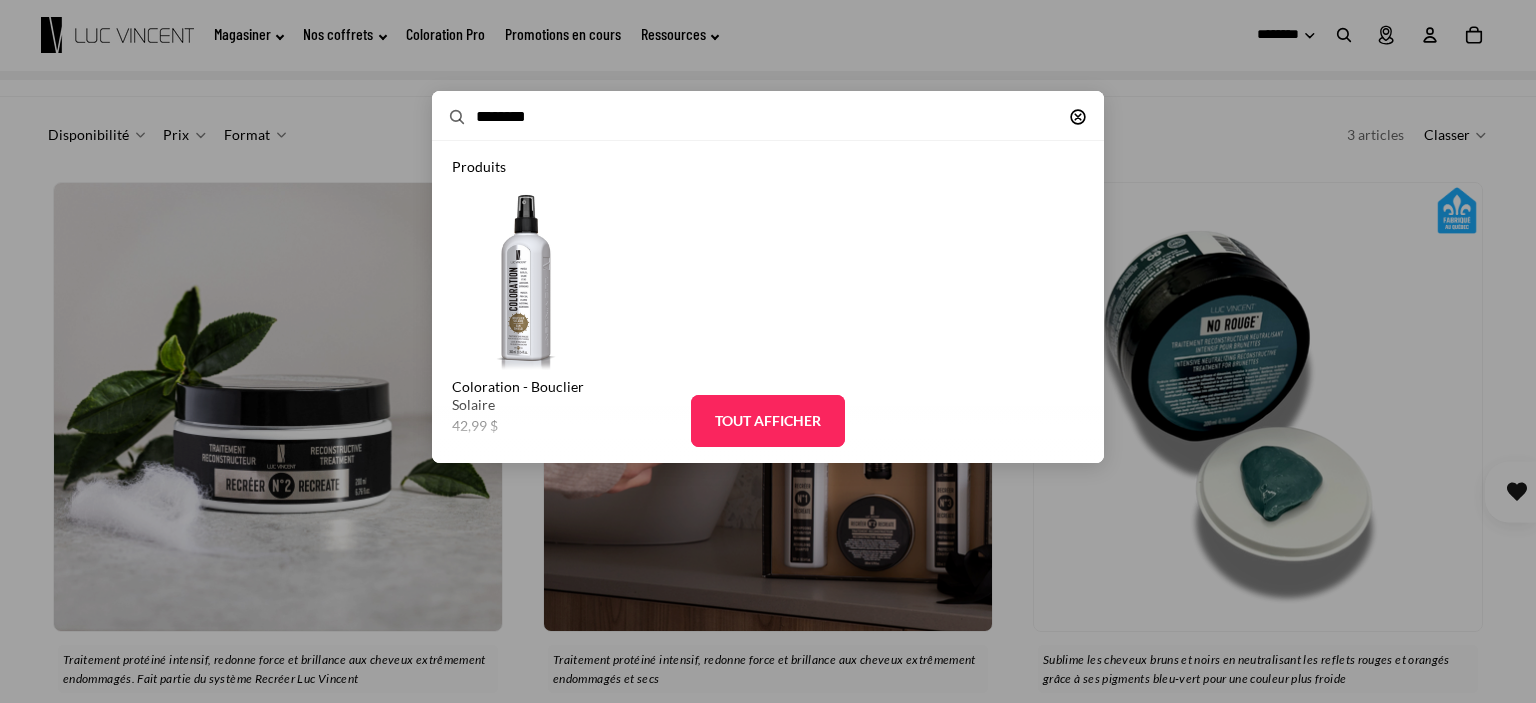 type on "********" 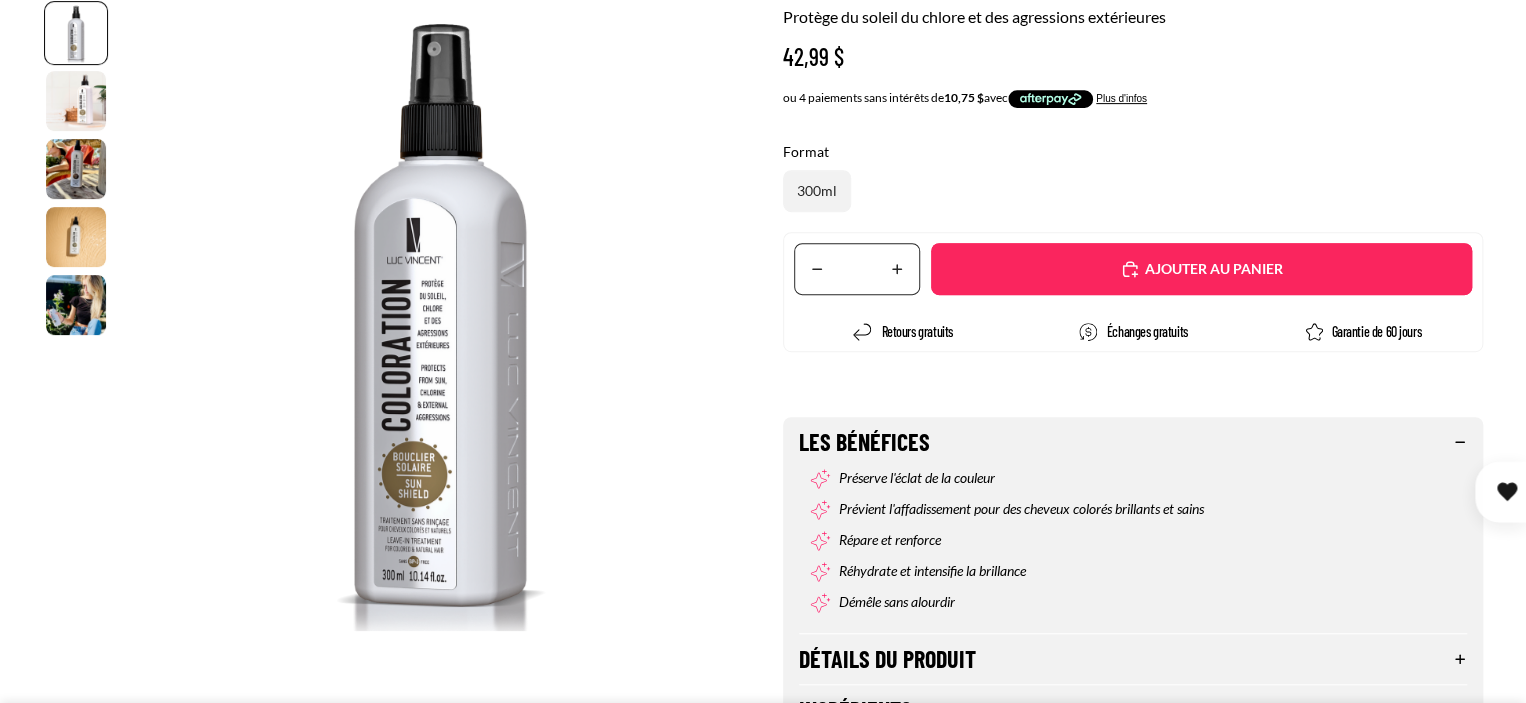 select on "**********" 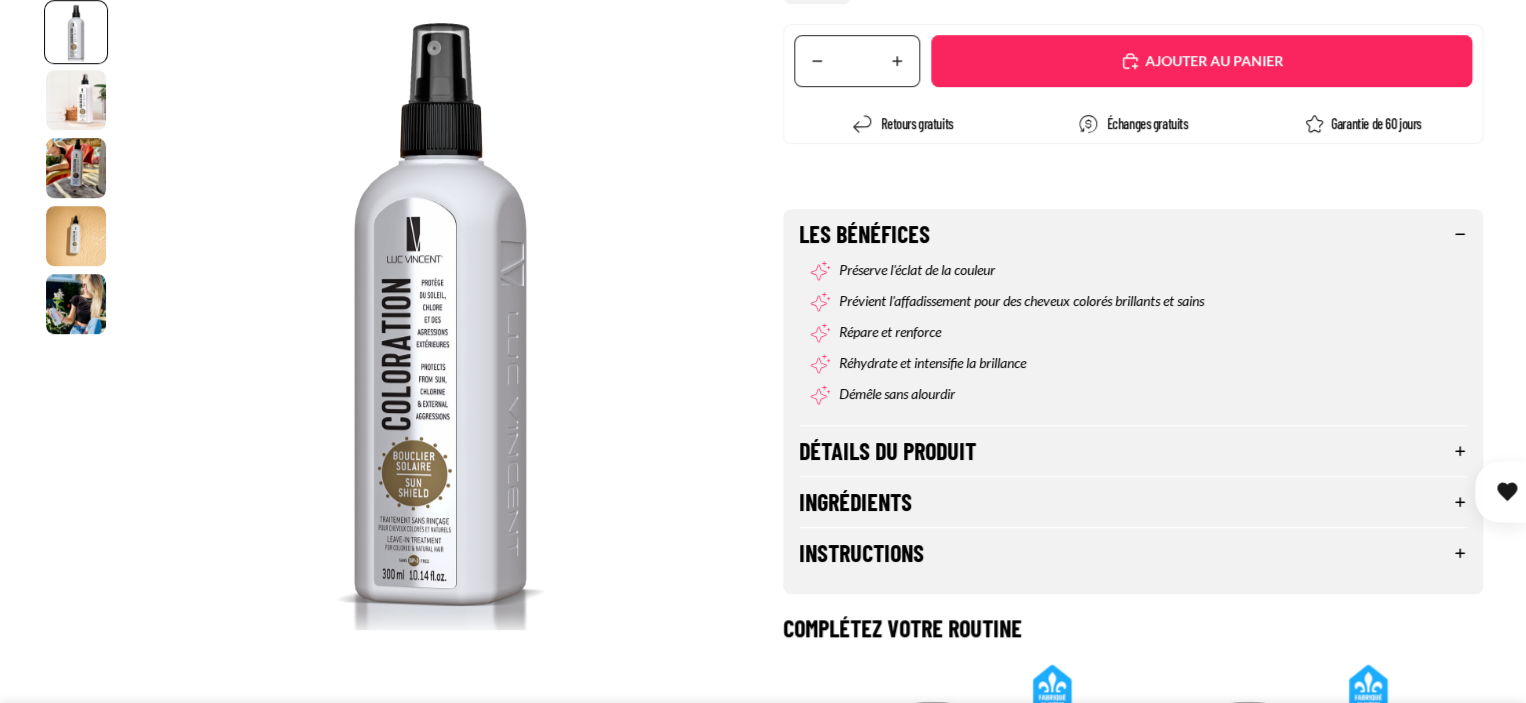 scroll, scrollTop: 700, scrollLeft: 0, axis: vertical 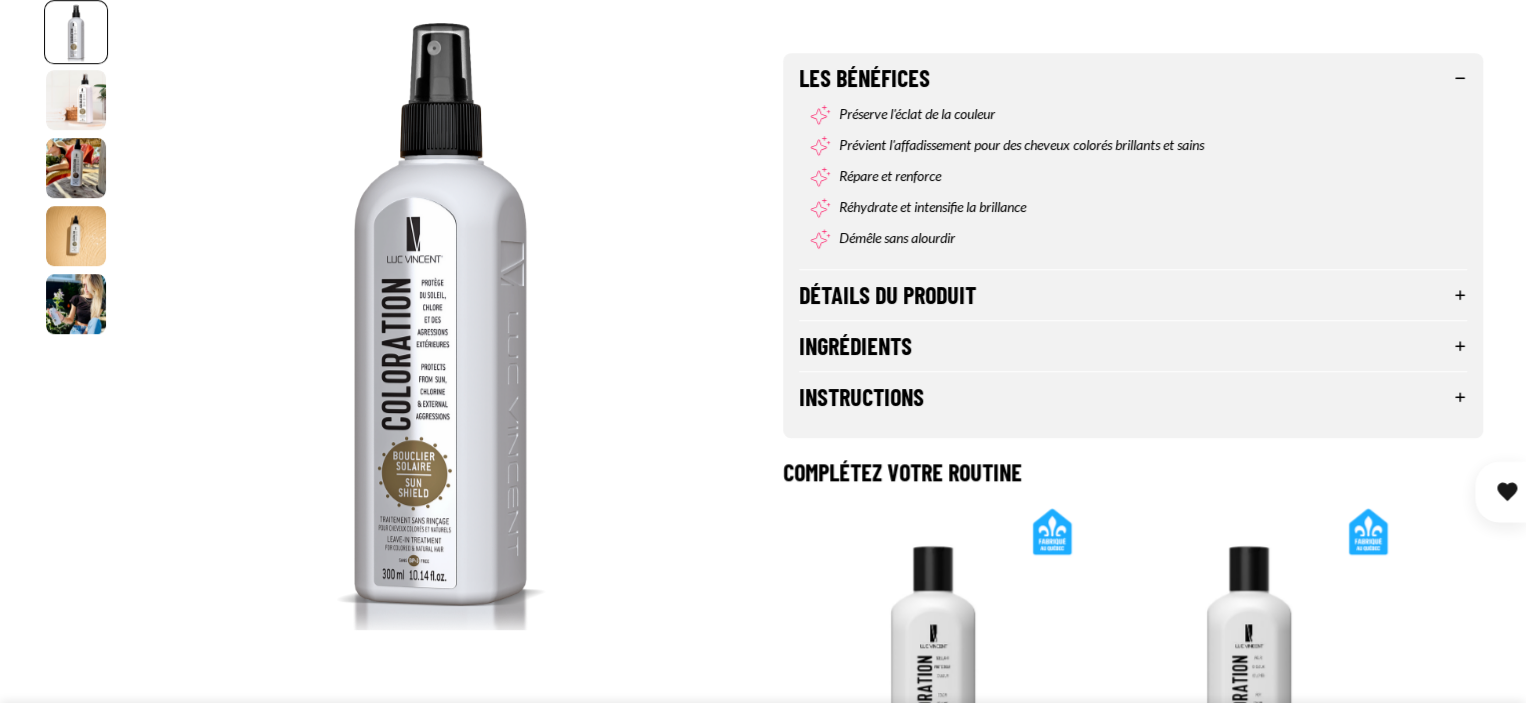 click on "Détails du produit" at bounding box center [1133, 295] 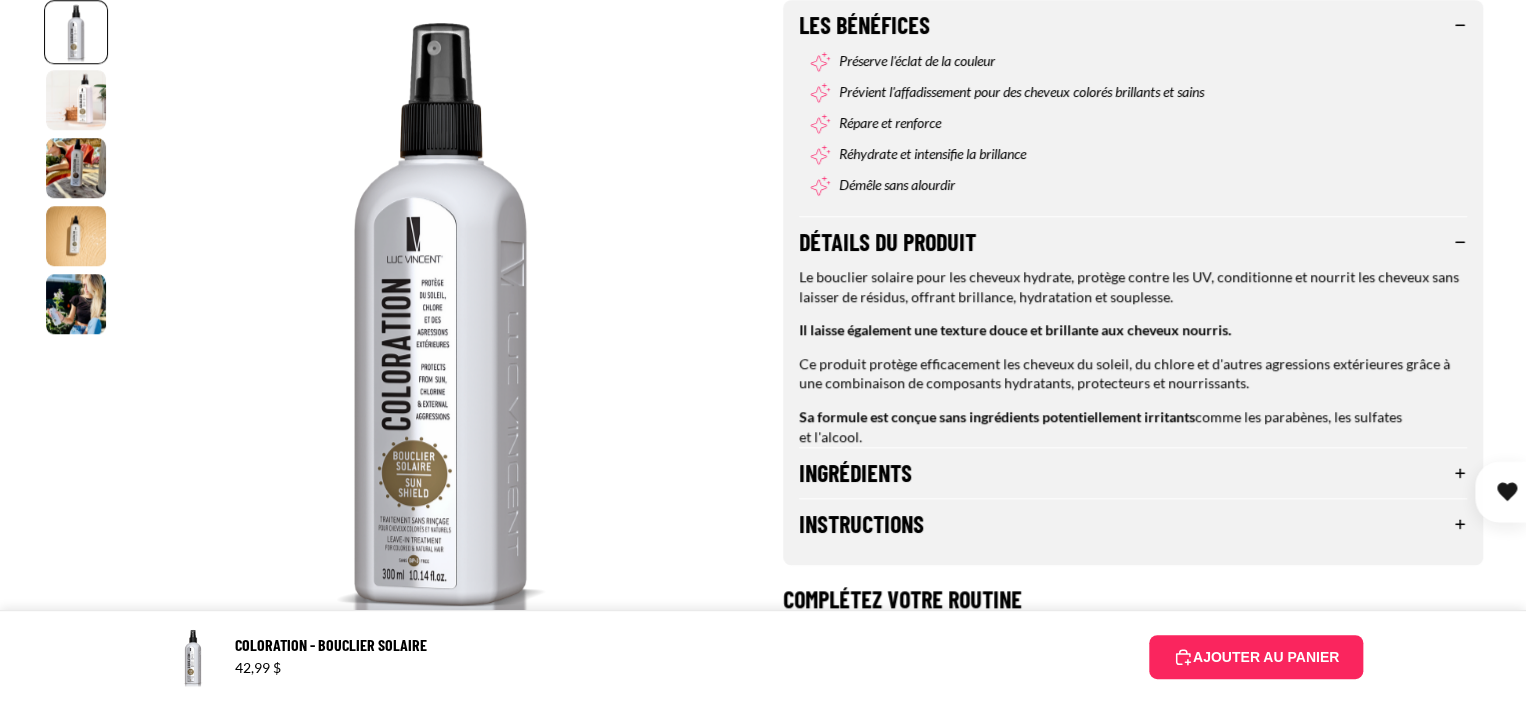 scroll, scrollTop: 900, scrollLeft: 0, axis: vertical 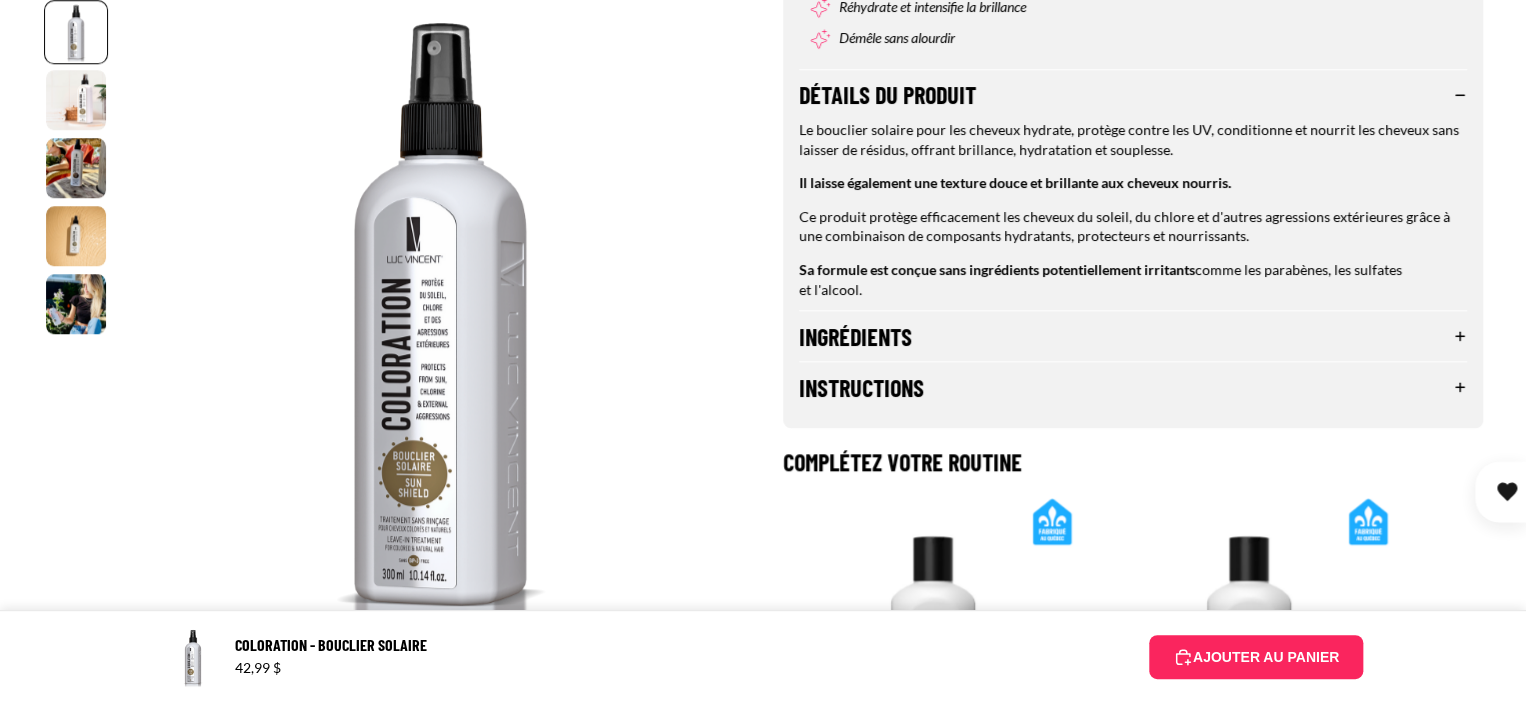 click on "Ingrédients" at bounding box center (1133, 336) 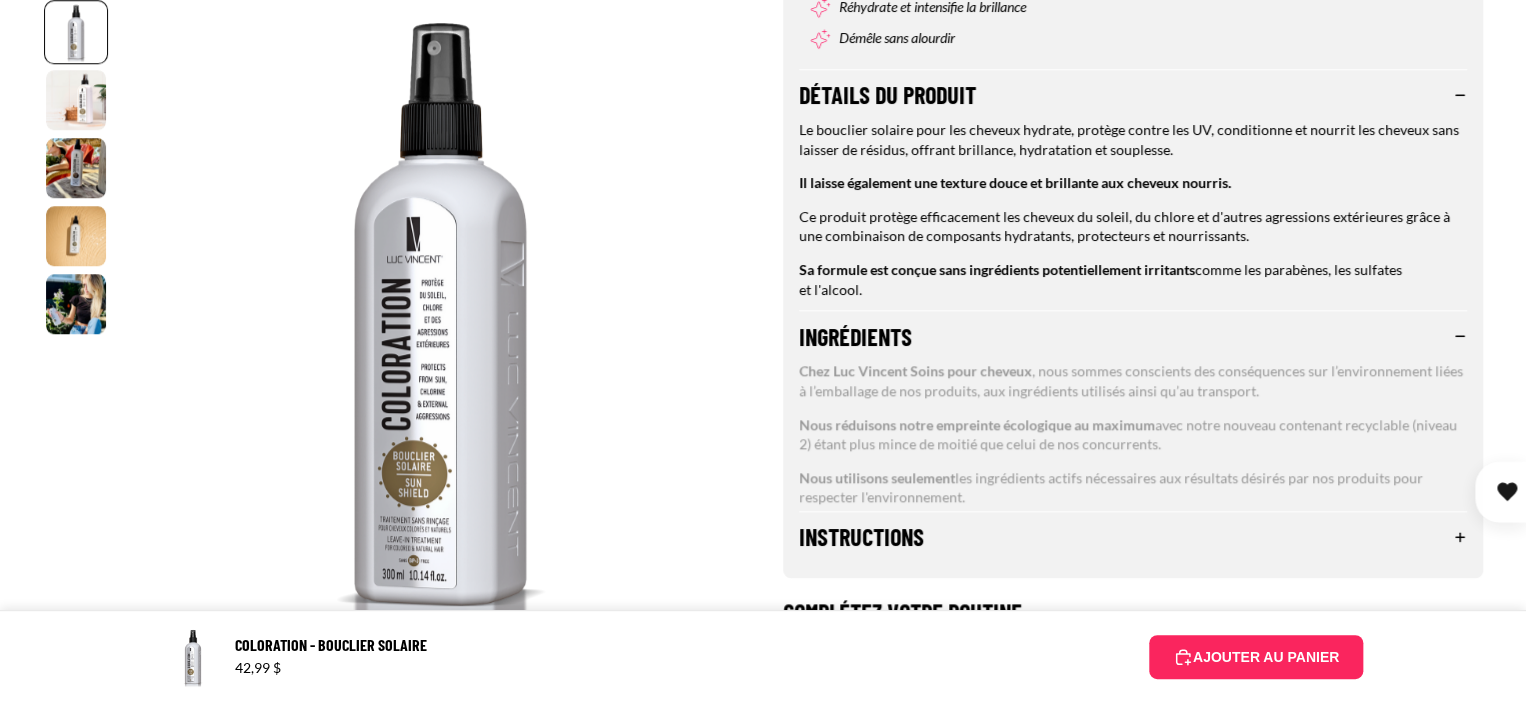 scroll, scrollTop: 1000, scrollLeft: 0, axis: vertical 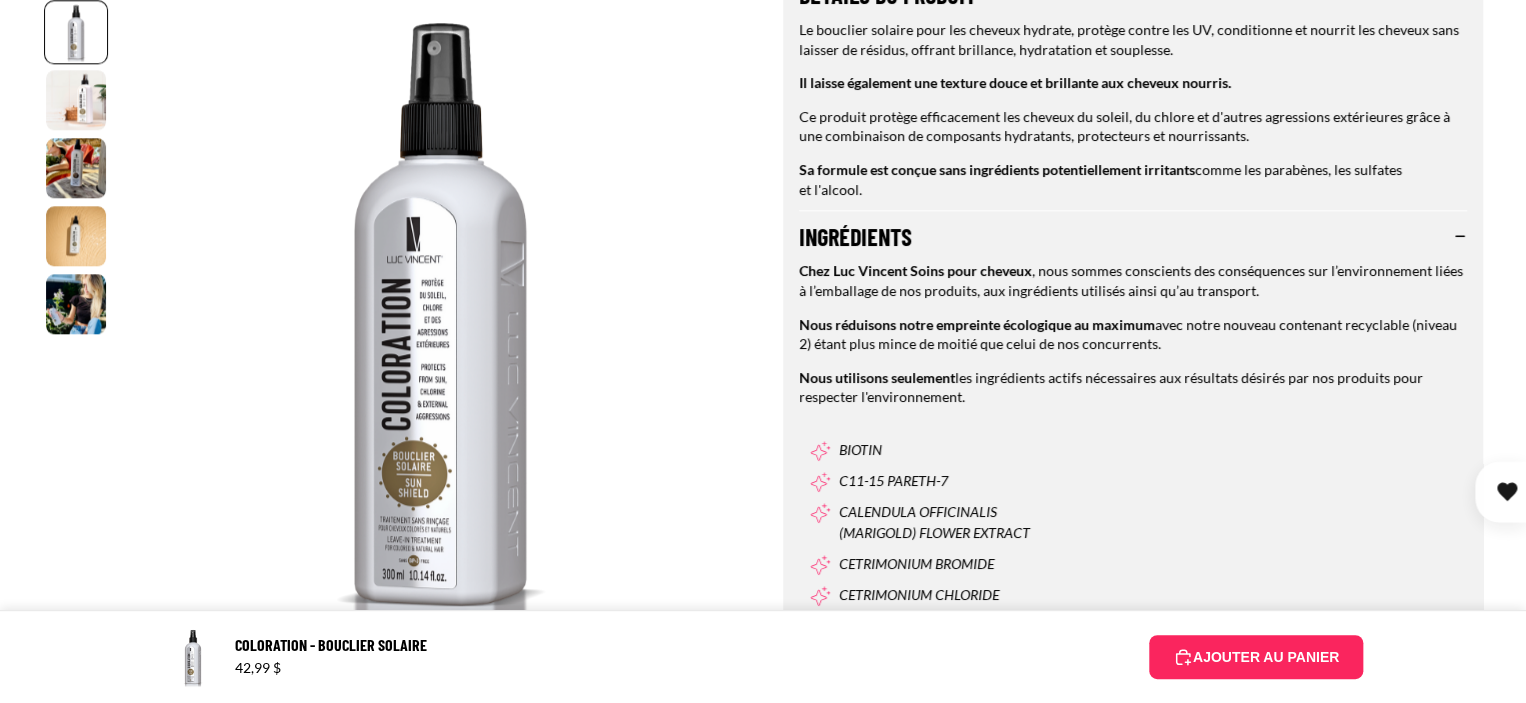 click 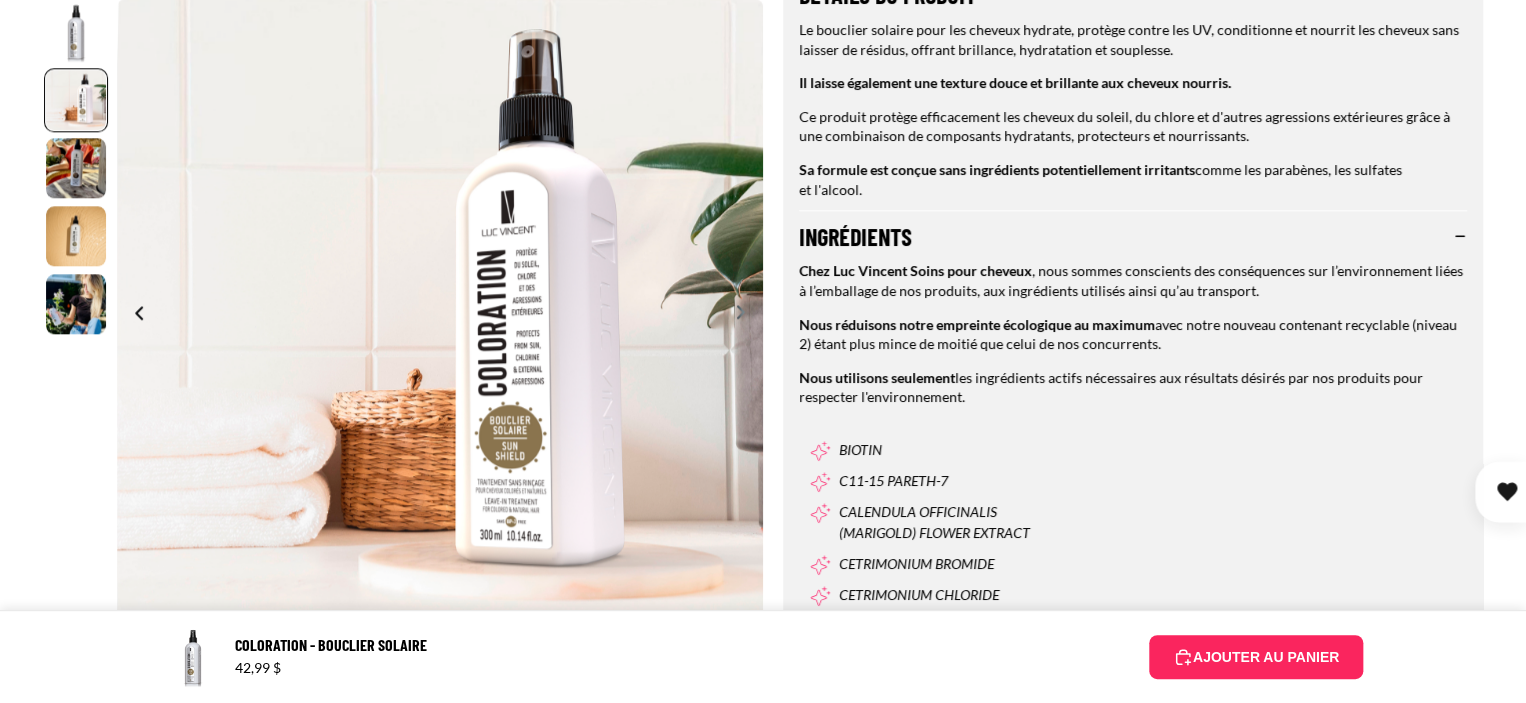 click 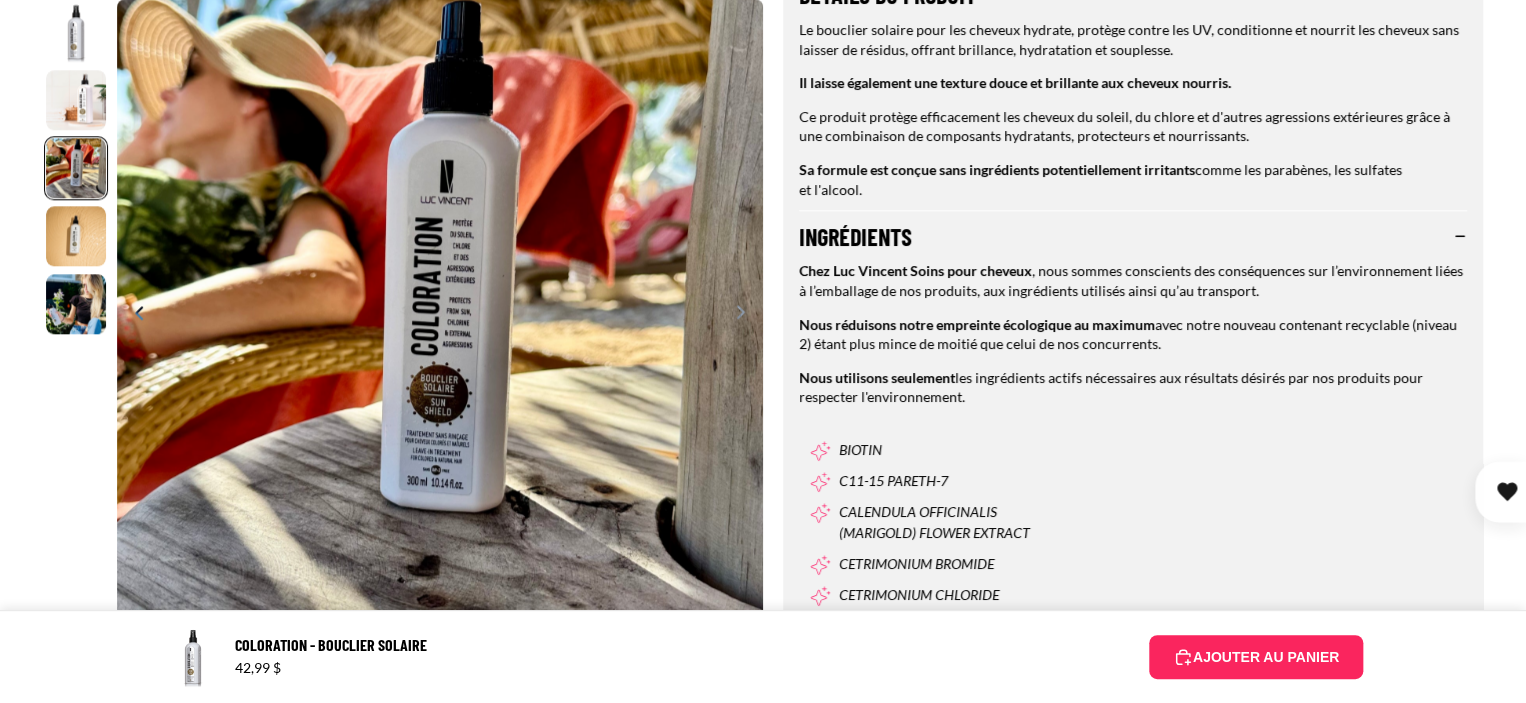 click 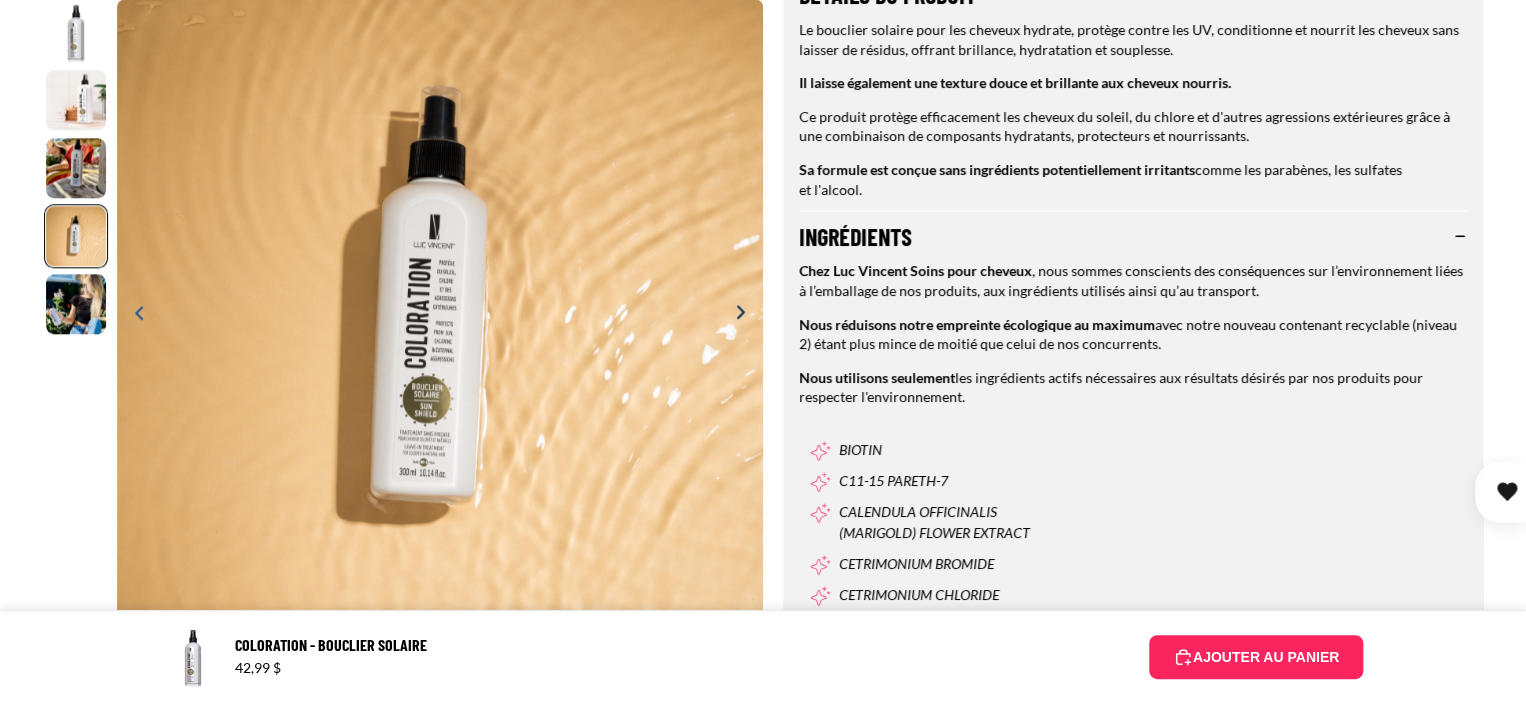 scroll, scrollTop: 0, scrollLeft: 1938, axis: horizontal 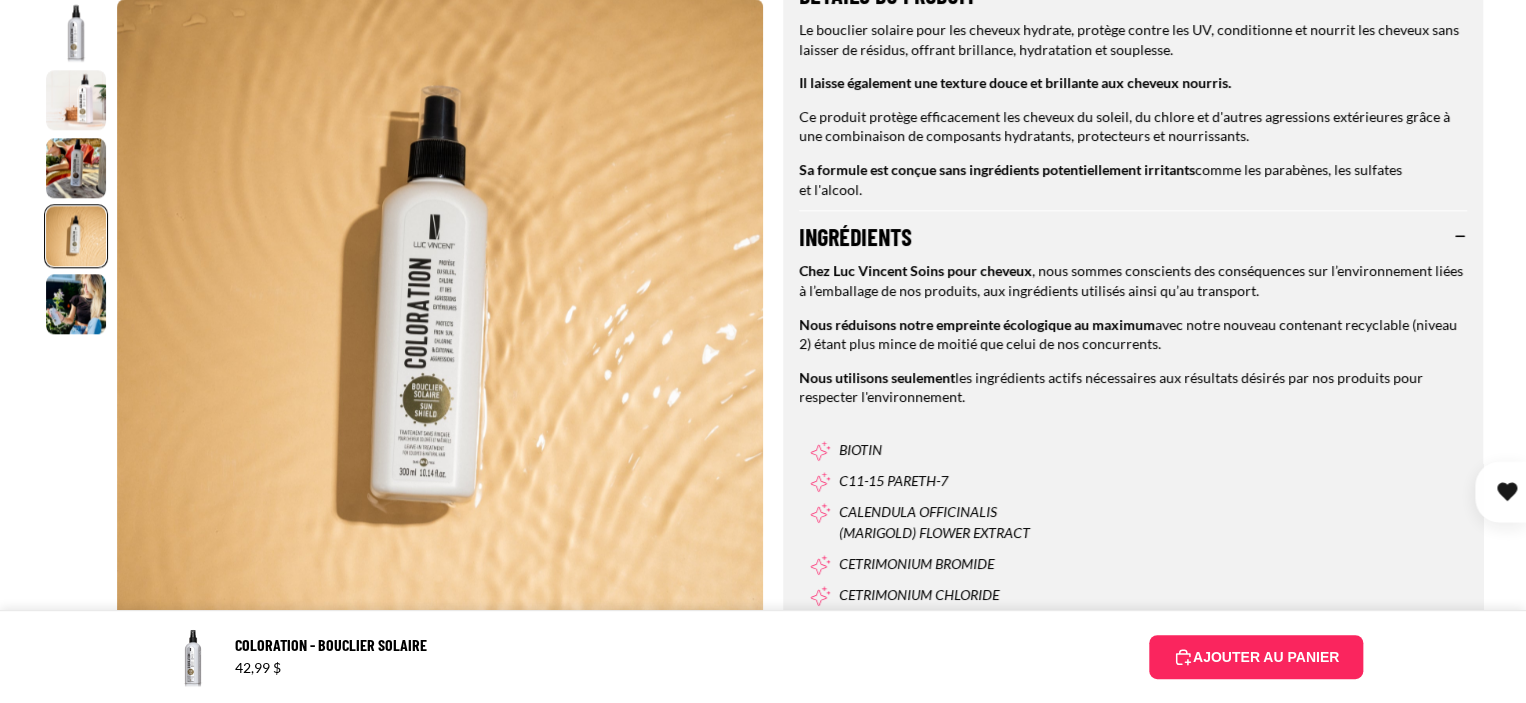 click on "1" at bounding box center (403, 315) 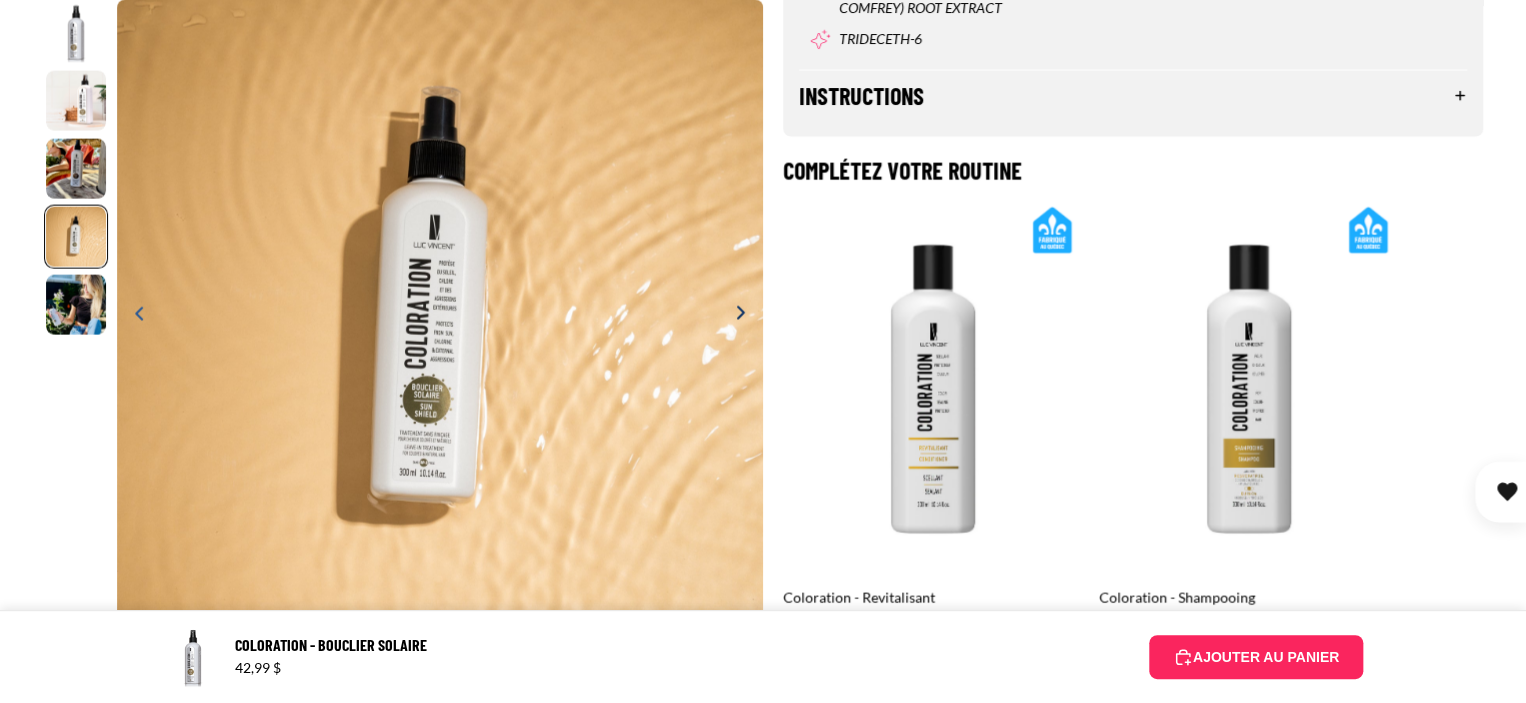scroll, scrollTop: 2400, scrollLeft: 0, axis: vertical 